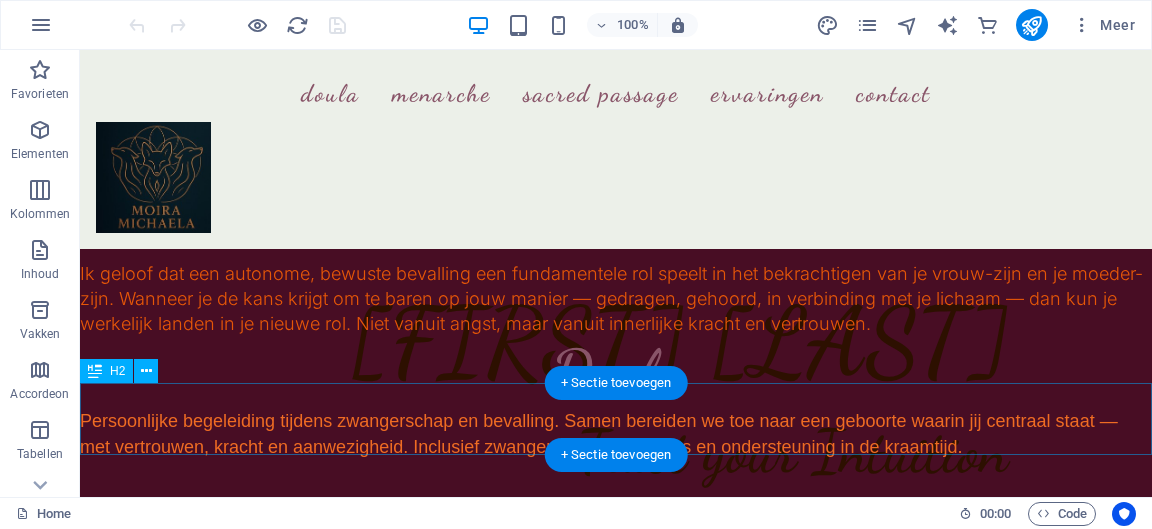 scroll, scrollTop: 915, scrollLeft: 0, axis: vertical 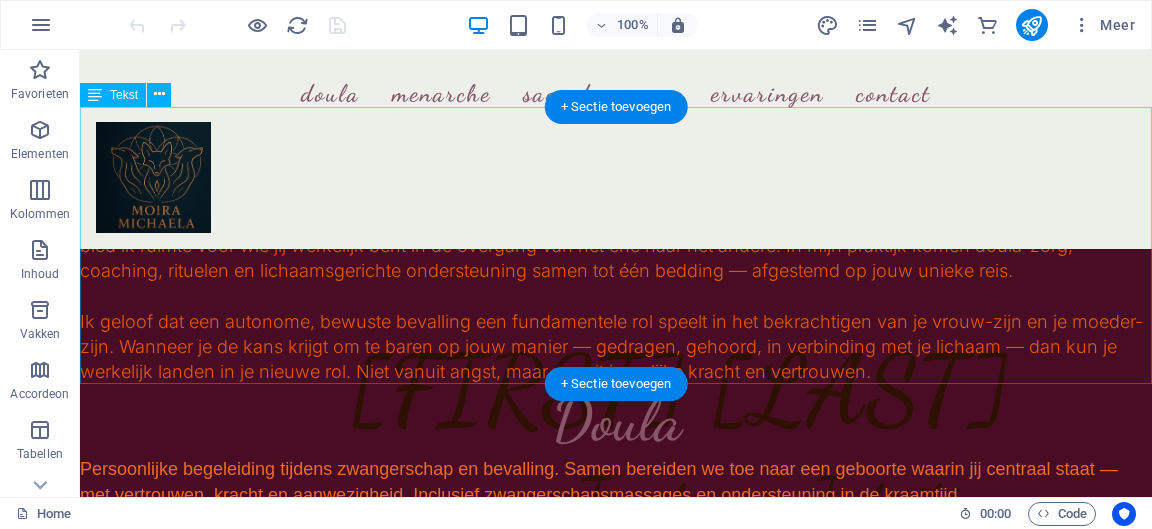 click on "Er zijn momenten in een vrouwenleven waarop alles verandert. De eerste menstruatie. Een zwangerschap. Een geboorte. De overgang naar moederschap. Of de diepe, vaak onzichtbare verschuiving van de menopauze. Deze overgangen zijn meer dan fysieke gebeurtenissen — het zijn poorten. Poorten naar een nieuw hoofdstuk, naar diepere lagen van jezelf. Ik ben Moira Michaela, en ik begeleid vrouwen tijdens deze levensveranderende momenten. Met zachtheid, kracht en aandacht bied ik ruimte voor wie jij werkelijk bent in de overgang van het ene naar het andere. In mijn praktijk komen doula-zorg, coaching, rituelen en lichaamsgerichte ondersteuning samen tot één bedding — afgestemd op jouw unieke reis." at bounding box center (616, 245) 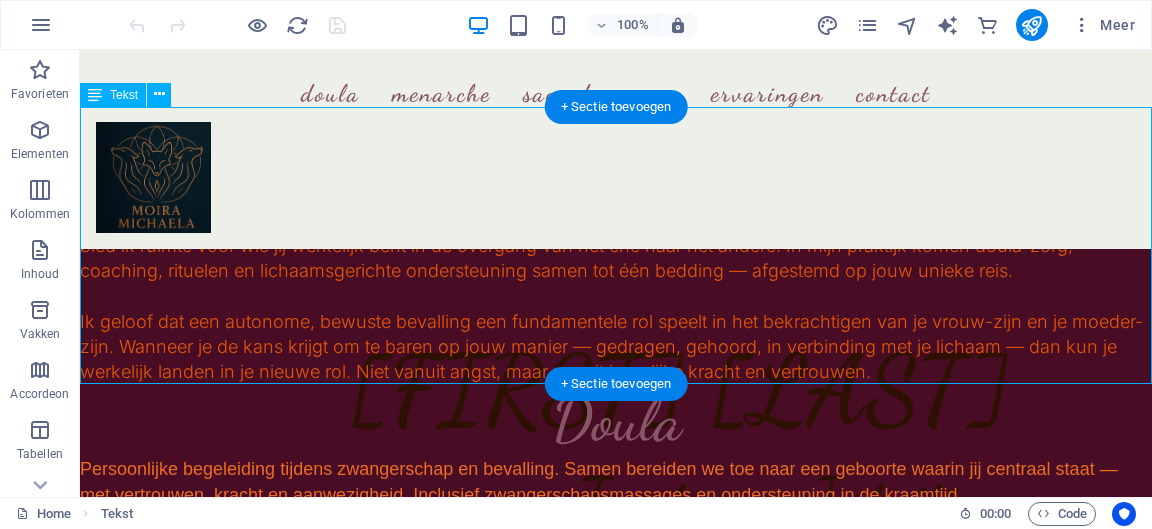 click on "Er zijn momenten in een vrouwenleven waarop alles verandert. De eerste menstruatie. Een zwangerschap. Een geboorte. De overgang naar moederschap. Of de diepe, vaak onzichtbare verschuiving van de menopauze. Deze overgangen zijn meer dan fysieke gebeurtenissen — het zijn poorten. Poorten naar een nieuw hoofdstuk, naar diepere lagen van jezelf. Ik ben Moira Michaela, en ik begeleid vrouwen tijdens deze levensveranderende momenten. Met zachtheid, kracht en aandacht bied ik ruimte voor wie jij werkelijk bent in de overgang van het ene naar het andere. In mijn praktijk komen doula-zorg, coaching, rituelen en lichaamsgerichte ondersteuning samen tot één bedding — afgestemd op jouw unieke reis." at bounding box center [616, 245] 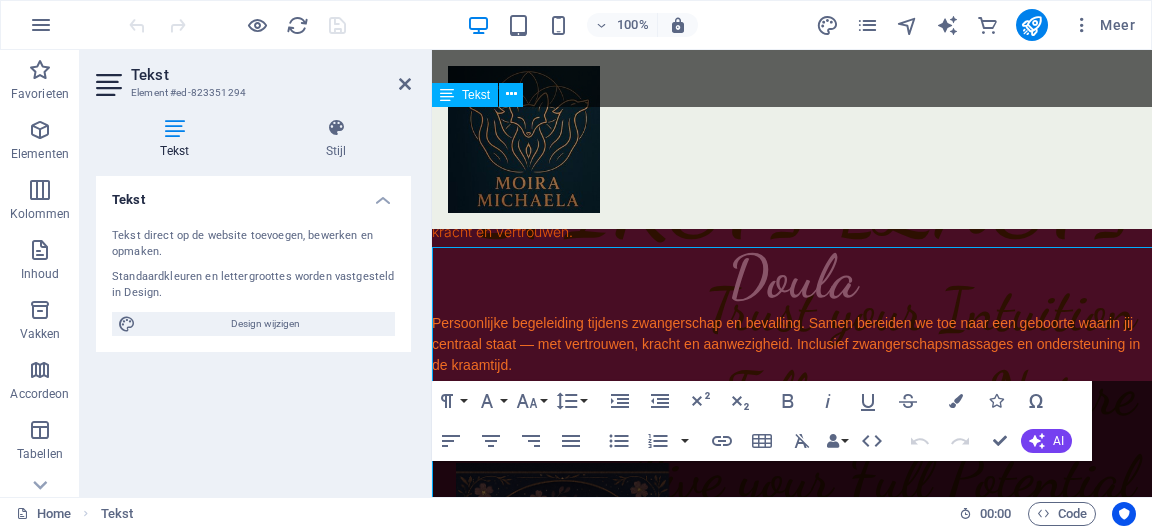 scroll, scrollTop: 775, scrollLeft: 0, axis: vertical 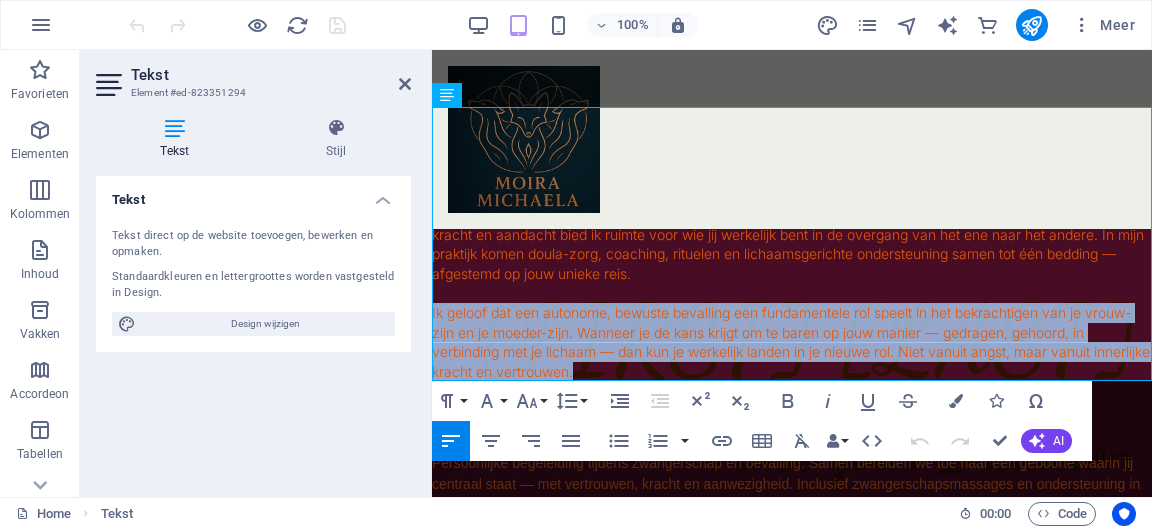 drag, startPoint x: 642, startPoint y: 375, endPoint x: 430, endPoint y: 316, distance: 220.05681 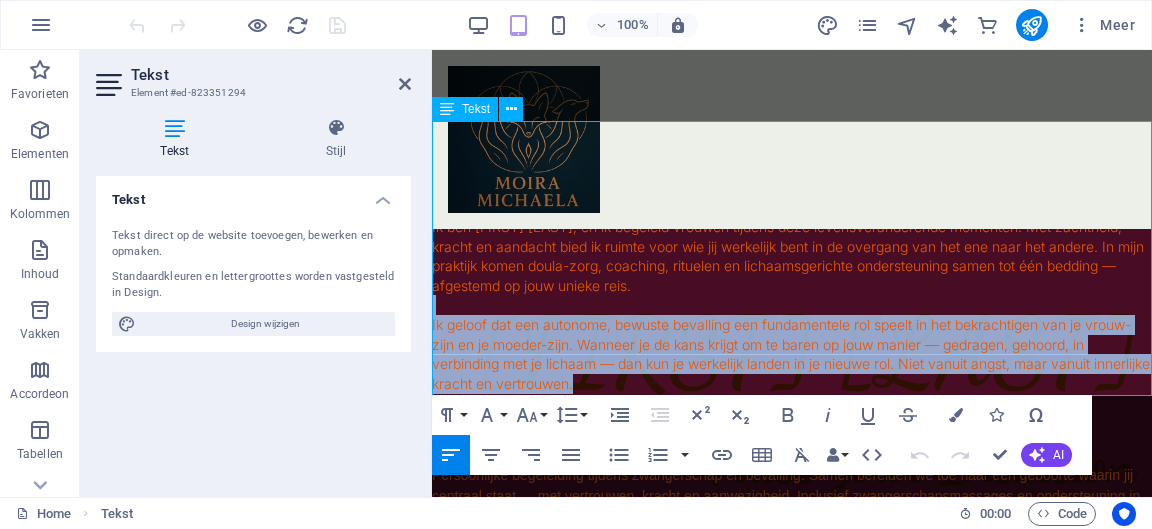 scroll, scrollTop: 760, scrollLeft: 0, axis: vertical 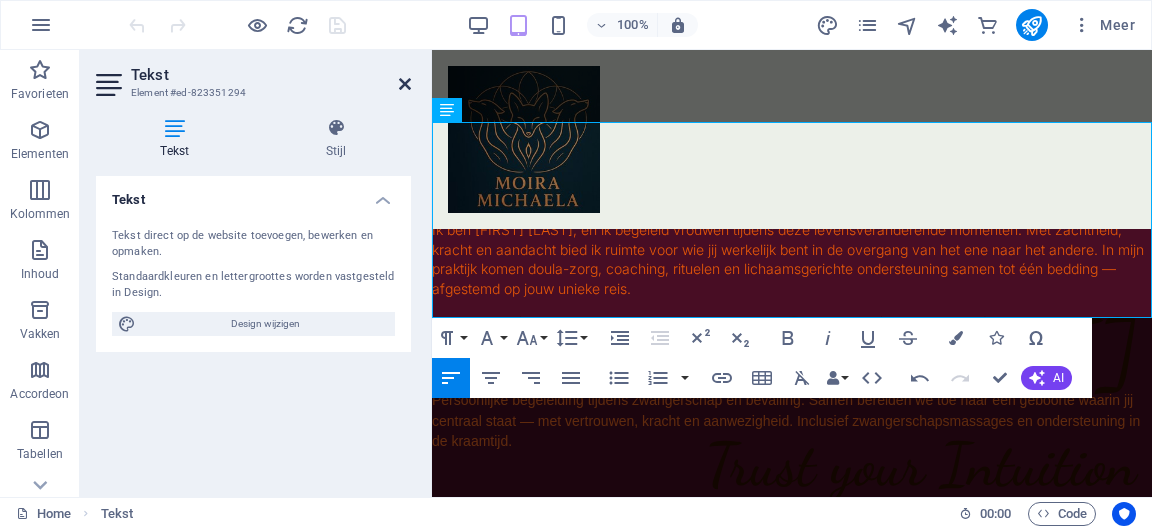 click at bounding box center [405, 84] 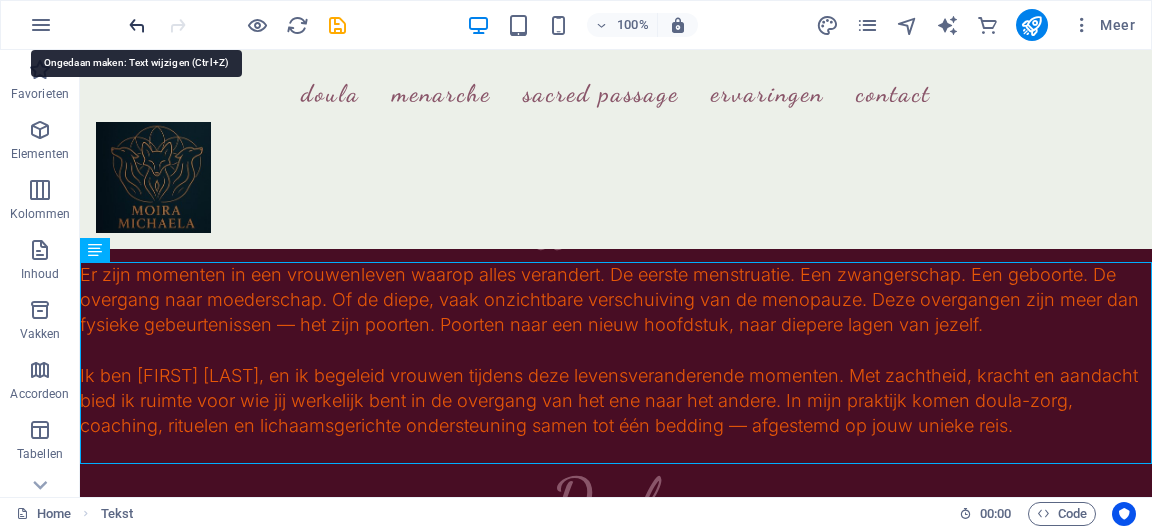 click at bounding box center [137, 25] 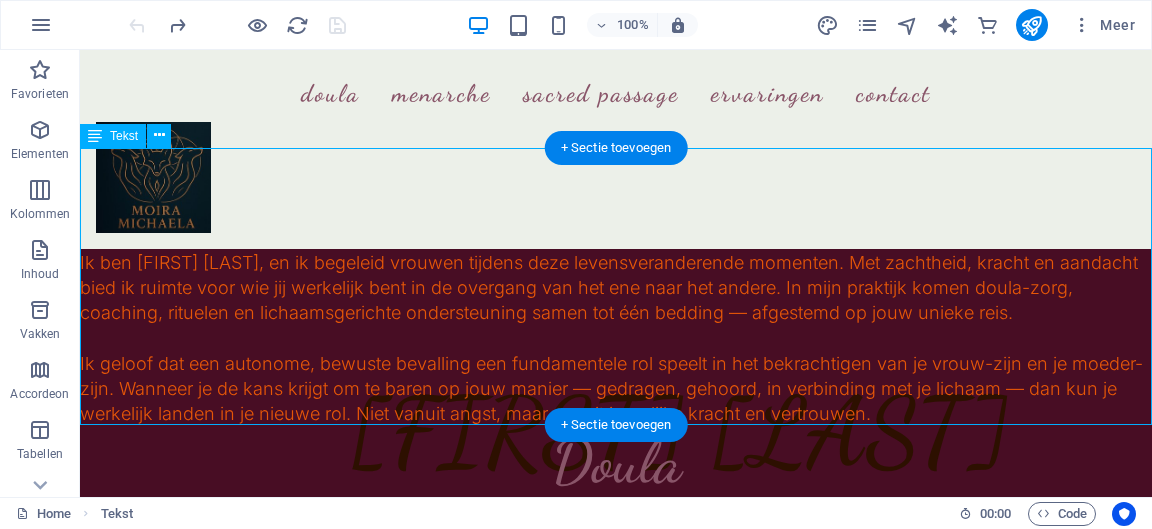 scroll, scrollTop: 874, scrollLeft: 0, axis: vertical 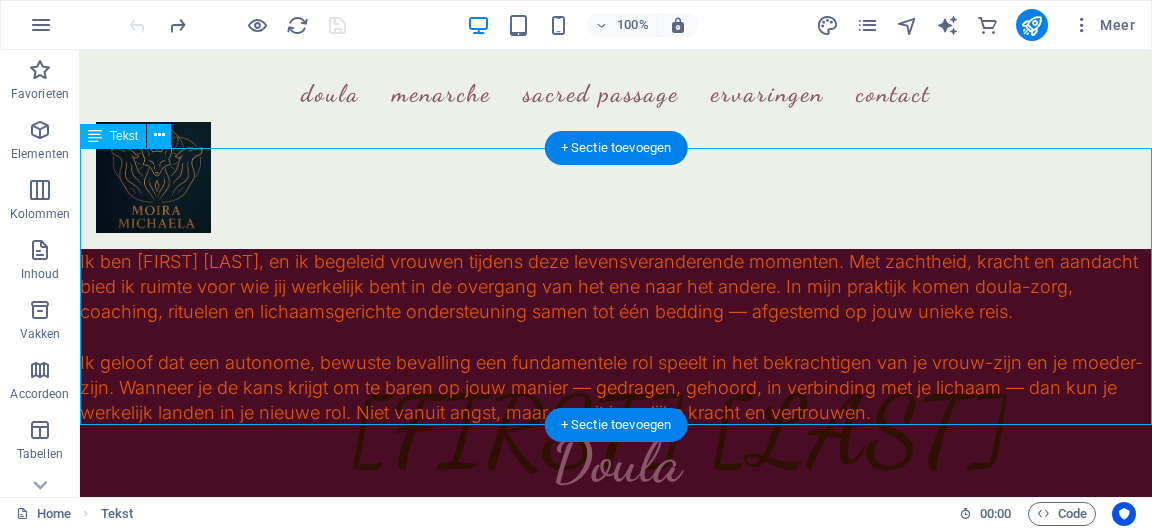 drag, startPoint x: 896, startPoint y: 410, endPoint x: 578, endPoint y: 373, distance: 320.1453 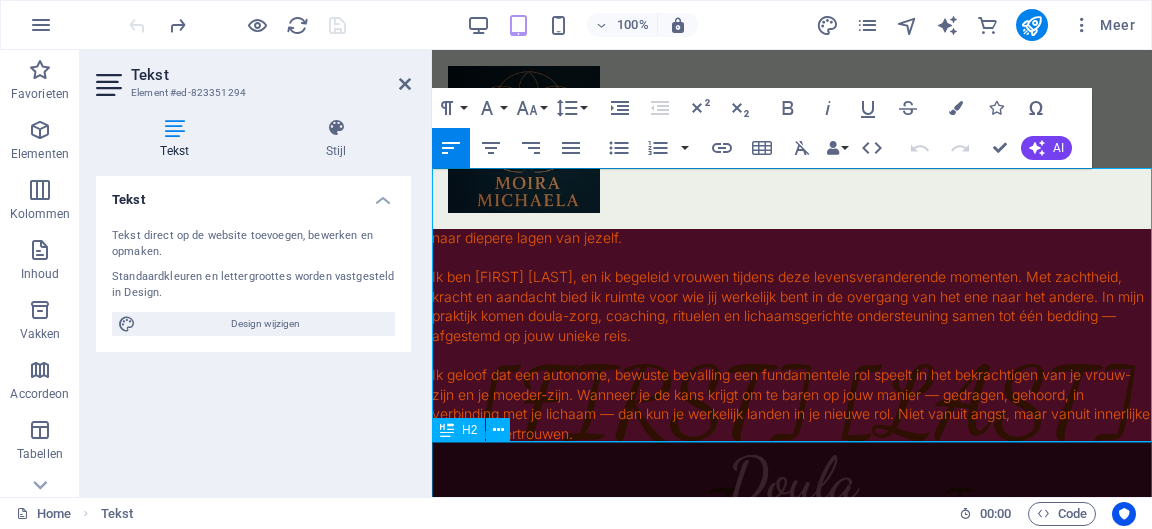 scroll, scrollTop: 714, scrollLeft: 0, axis: vertical 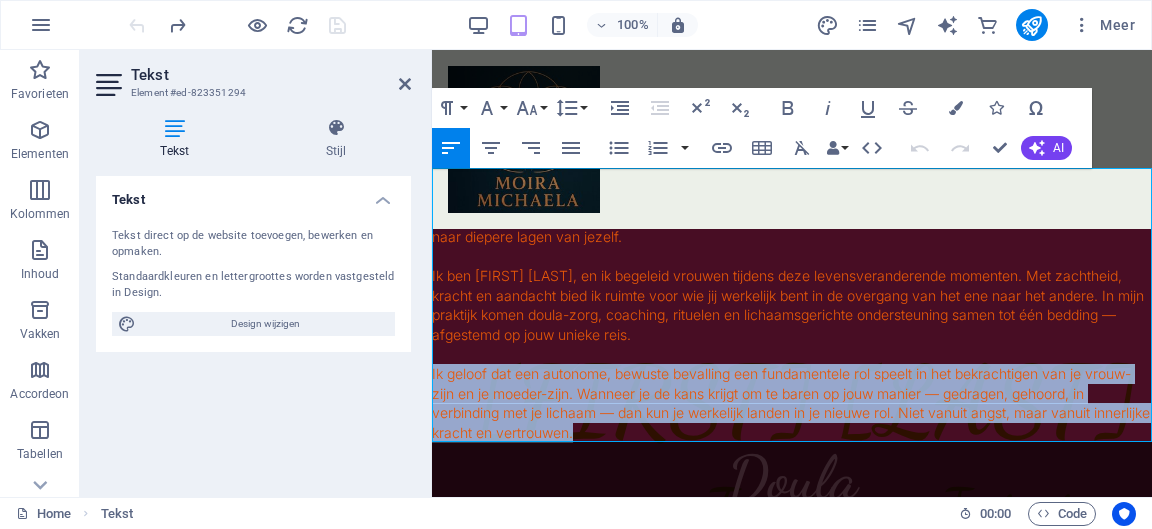 drag, startPoint x: 637, startPoint y: 434, endPoint x: 431, endPoint y: 376, distance: 214.00934 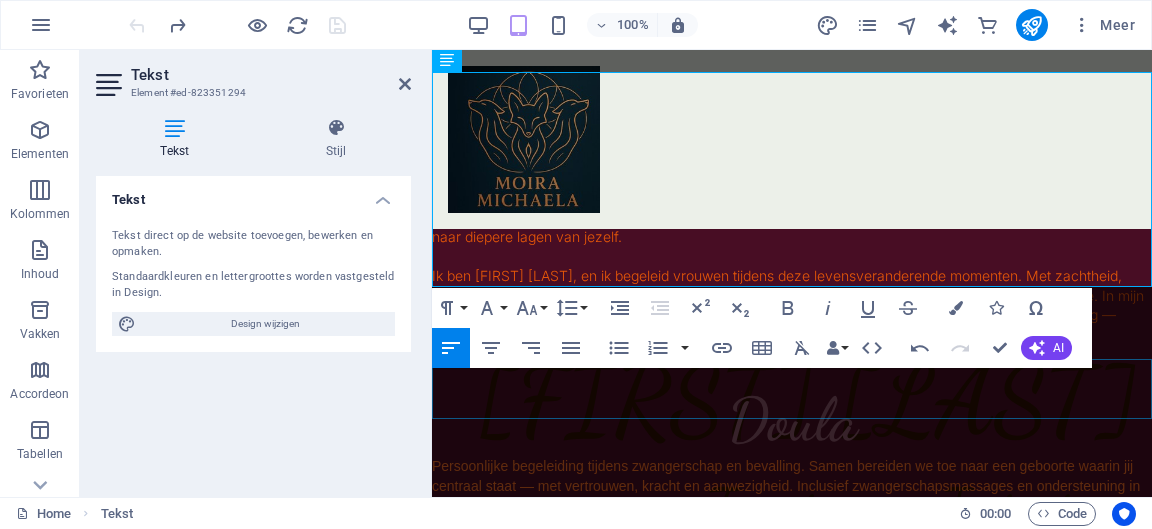 scroll, scrollTop: 883, scrollLeft: 0, axis: vertical 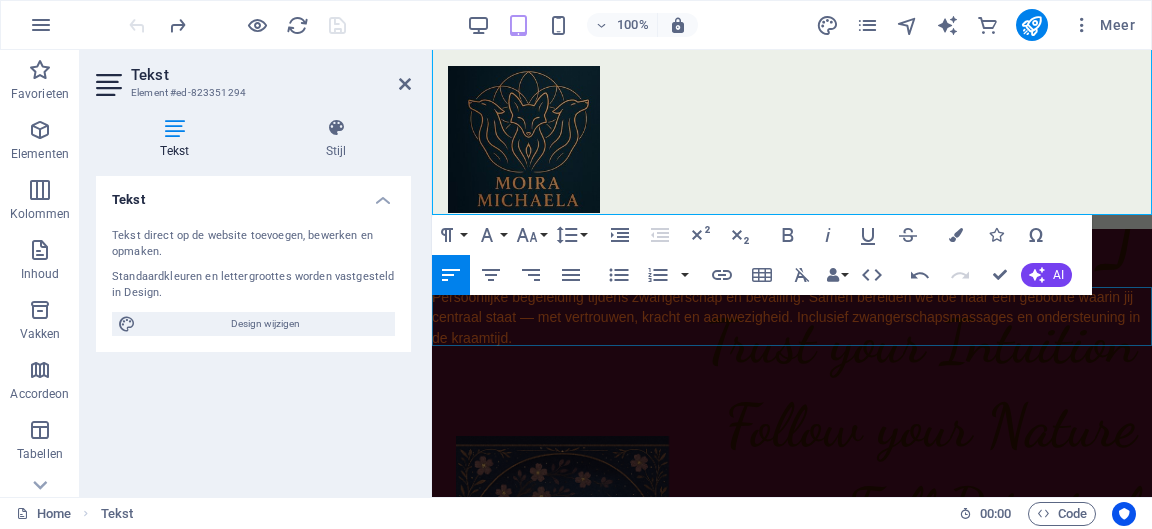 click on "Persoonlijke begeleiding tijdens zwangerschap en bevalling. Samen bereiden we toe naar een geboorte waarin jij centraal staat — met vertrouwen, kracht en aanwezigheid. Inclusief zwangerschapsmassages en ondersteuning in de kraamtijd." at bounding box center [792, 318] 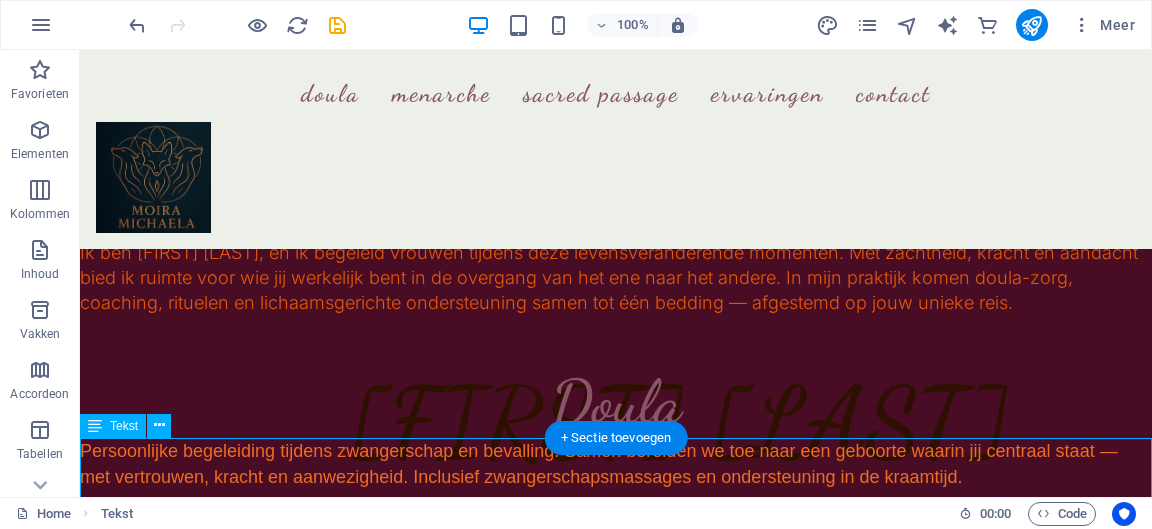 click on "Persoonlijke begeleiding tijdens zwangerschap en bevalling. Samen bereiden we toe naar een geboorte waarin jij centraal staat — met vertrouwen, kracht en aanwezigheid. Inclusief zwangerschapsmassages en ondersteuning in de kraamtijd." at bounding box center [616, 464] 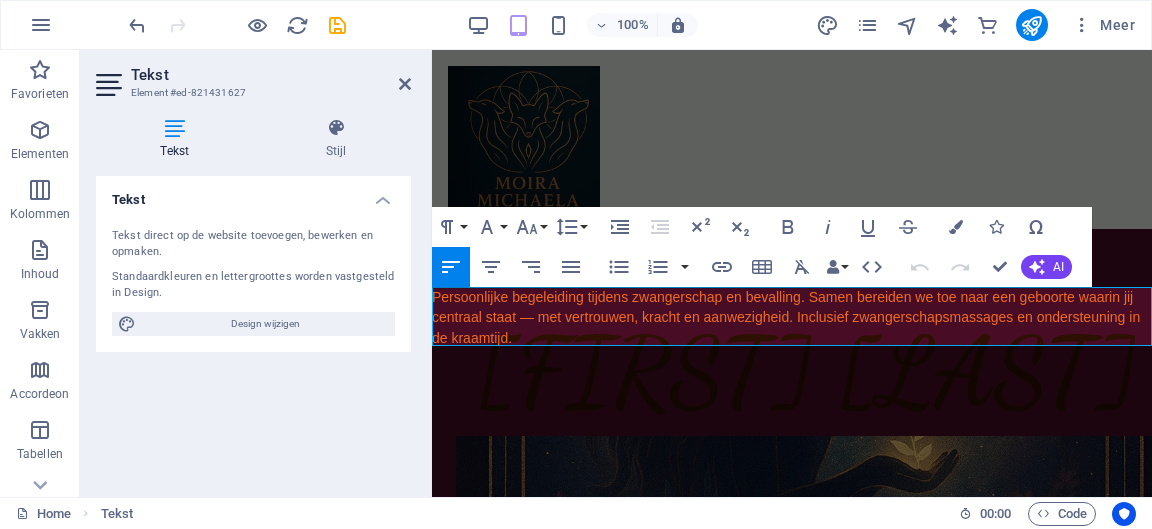 click on "Persoonlijke begeleiding tijdens zwangerschap en bevalling. Samen bereiden we toe naar een geboorte waarin jij centraal staat — met vertrouwen, kracht en aanwezigheid. Inclusief zwangerschapsmassages en ondersteuning in de kraamtijd." at bounding box center (786, 317) 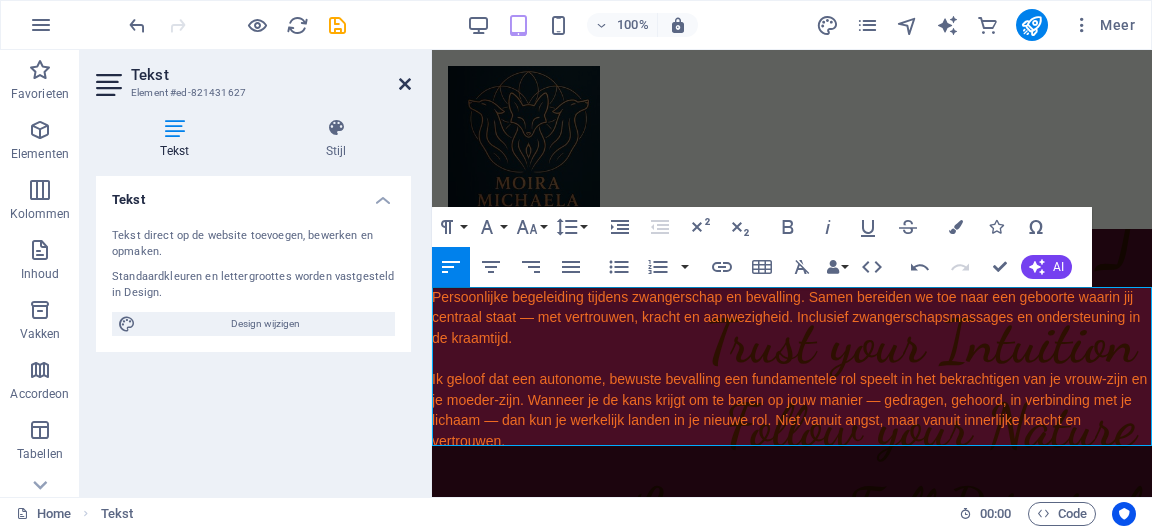 click at bounding box center (405, 84) 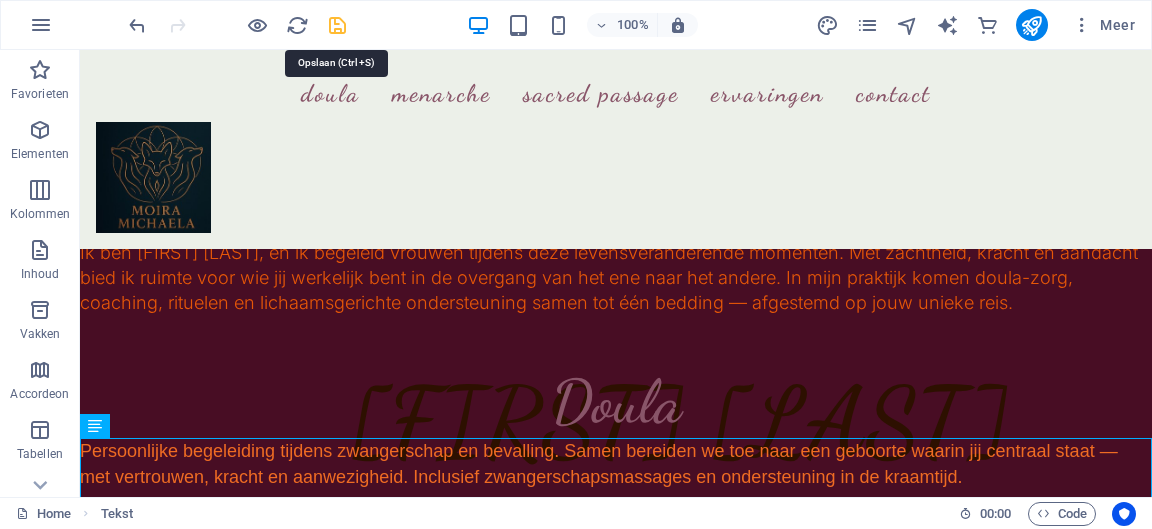 click at bounding box center [337, 25] 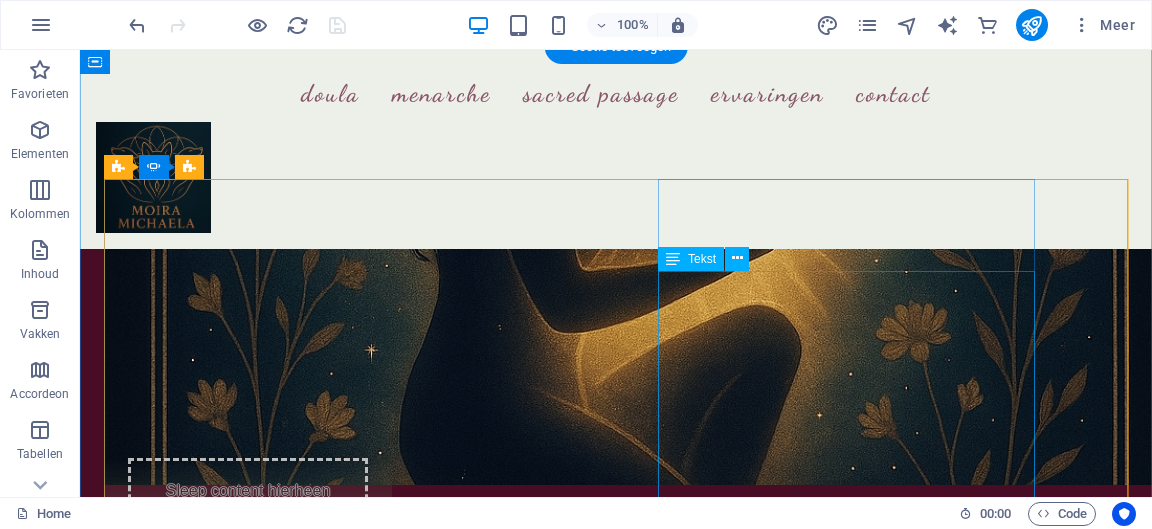 scroll, scrollTop: 2432, scrollLeft: 0, axis: vertical 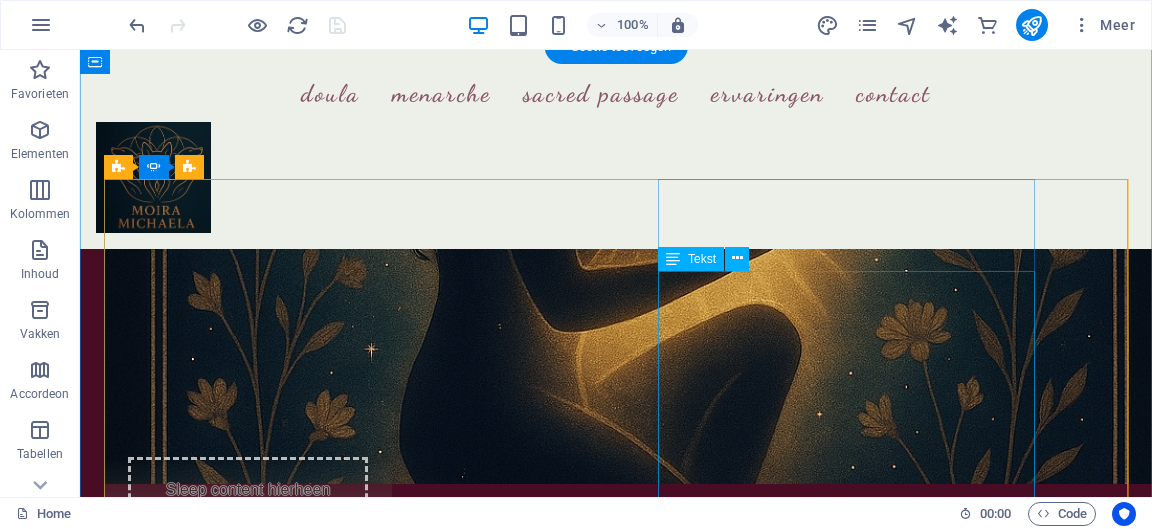 click on "Tijdens mijn eerste zwangerschap voelde ik het meteen: dit kan ik. Mijn lichaam wist precies wat te doen, en dat diepe vertrouwen werd alleen maar versterkt door de steun van mijn vroedvrouw. Het werd een ontspannen zwangerschap en een mooie, natuurlijke bevalling — een ervaring die me ongelofelijk veel kracht gaf. Tijdens diezelfde periode kwam ik, op reis door Zuid-Spanje, toevallig terecht bij de Midwifery School Da’a Luz in [CITY]. Ik wist meteen: dit is mijn pad. Een jaar later verhuisden we naar [COUNTRY] om daar de intensieve doula-opleiding te volgen. Sindsdien is er een roeping in mij wakker geworden. Mijn werk draait helemaal om vrouwen: geboorte, initiaties, transformatie en helende rituelen." at bounding box center [-379, 2845] 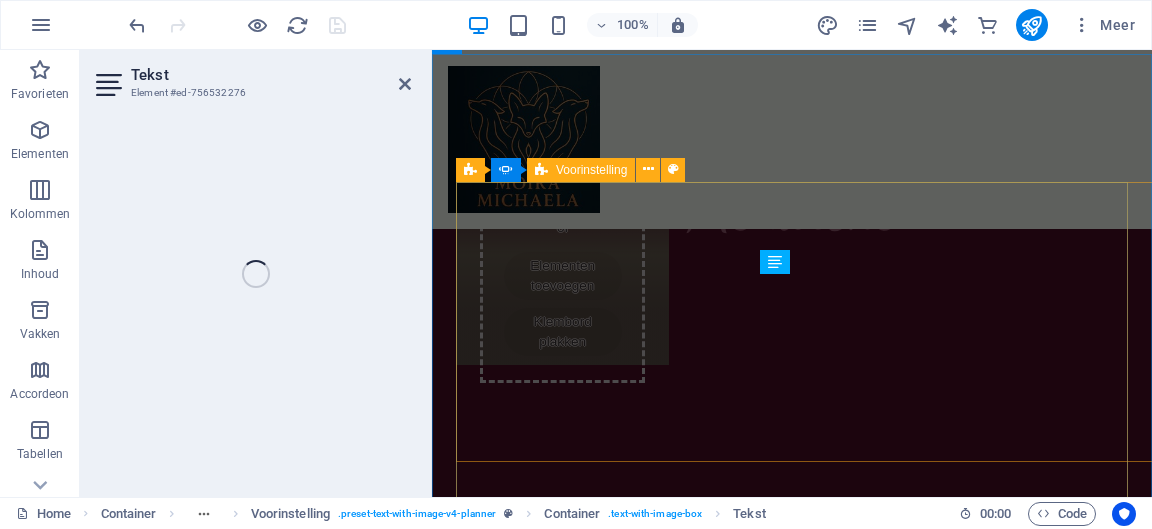 scroll, scrollTop: 2179, scrollLeft: 0, axis: vertical 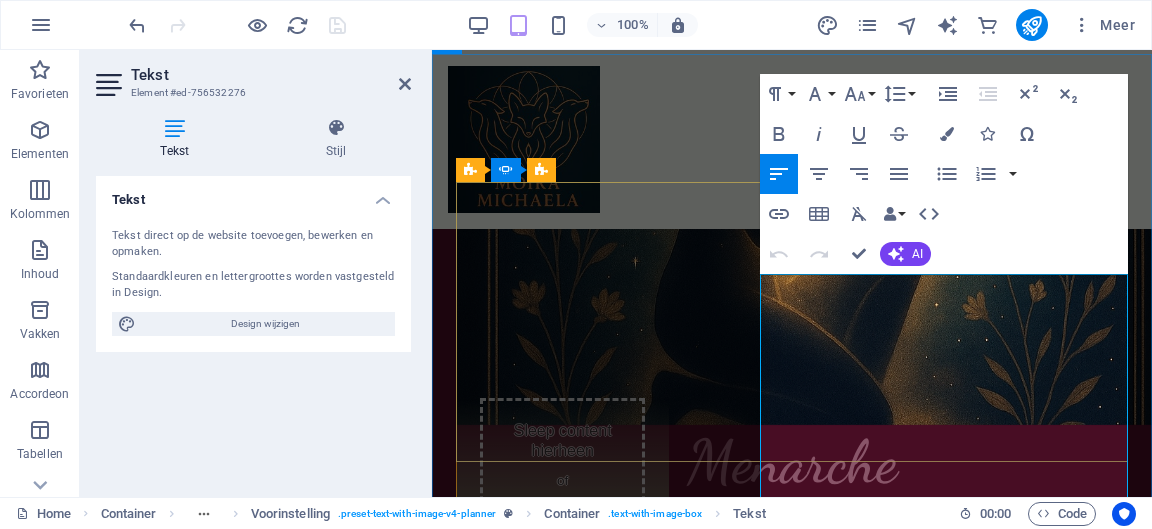 drag, startPoint x: 990, startPoint y: 285, endPoint x: 819, endPoint y: 302, distance: 171.84296 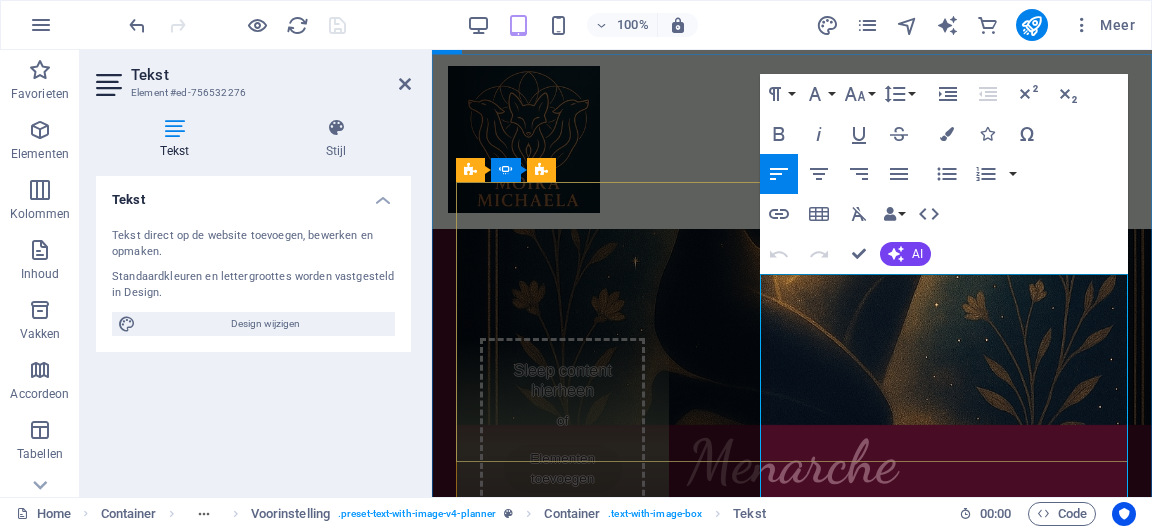 type 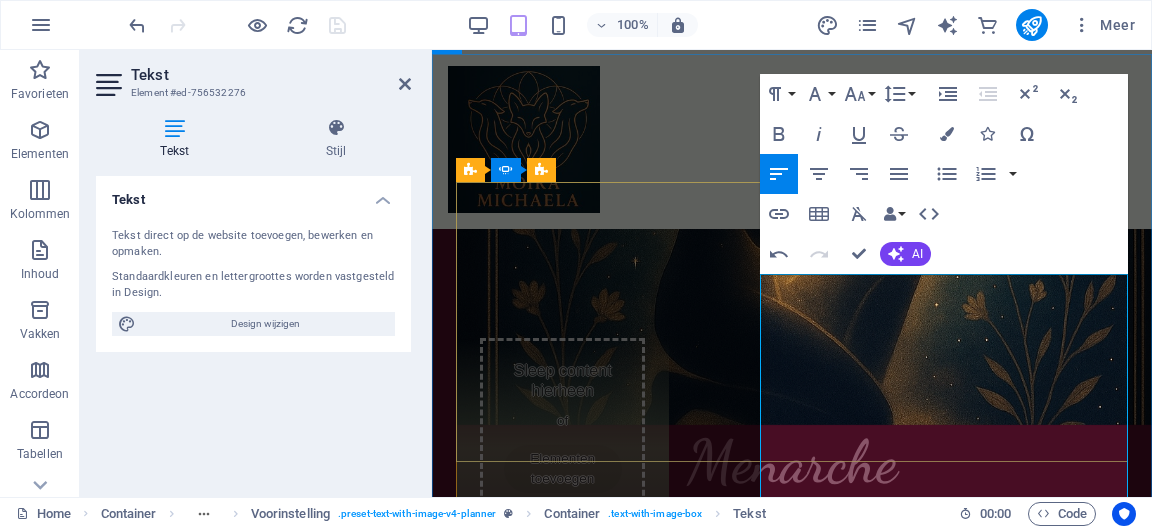 click on "Tijdens mijn eerste zwangerschap was ik zo benieuwd hoe mijn lichaam zou baren . Ik had er zin in en voelde er zo veel vertrouwen in.  Mijn lichaam wist precies wat te doen, en dat diepe vertrouwen werd alleen maar versterkt door de steun van mijn vroedvrouw. Het werd een ontspannen zwangerschap en een mooie, natuurlijke bevalling — een ervaring die me ongelofelijk veel kracht gaf. Tijdens diezelfde periode kwam ik, op reis door Zuid-Spanje, toevallig" at bounding box center (124, 2242) 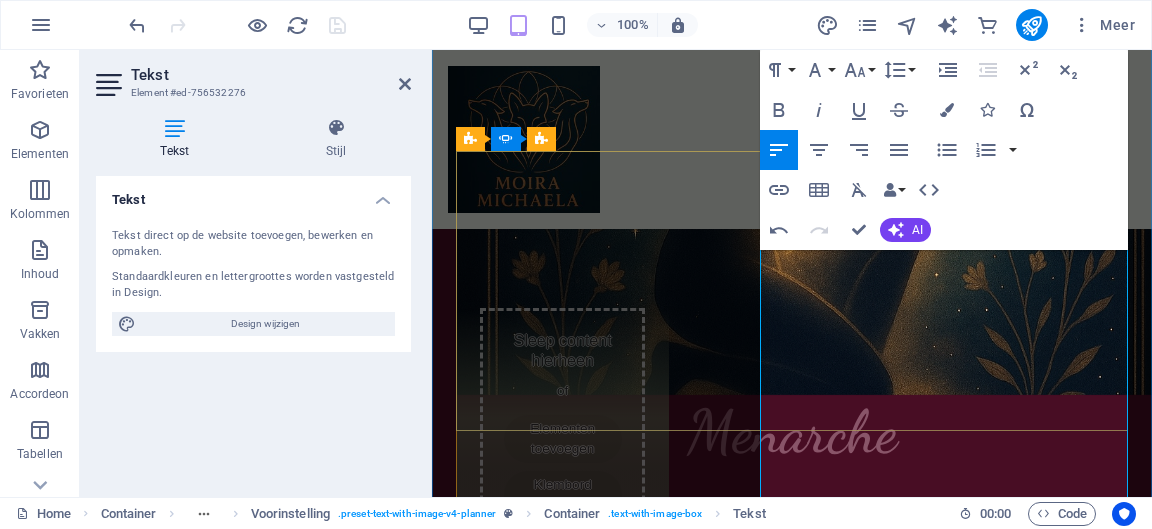 scroll, scrollTop: 2209, scrollLeft: 0, axis: vertical 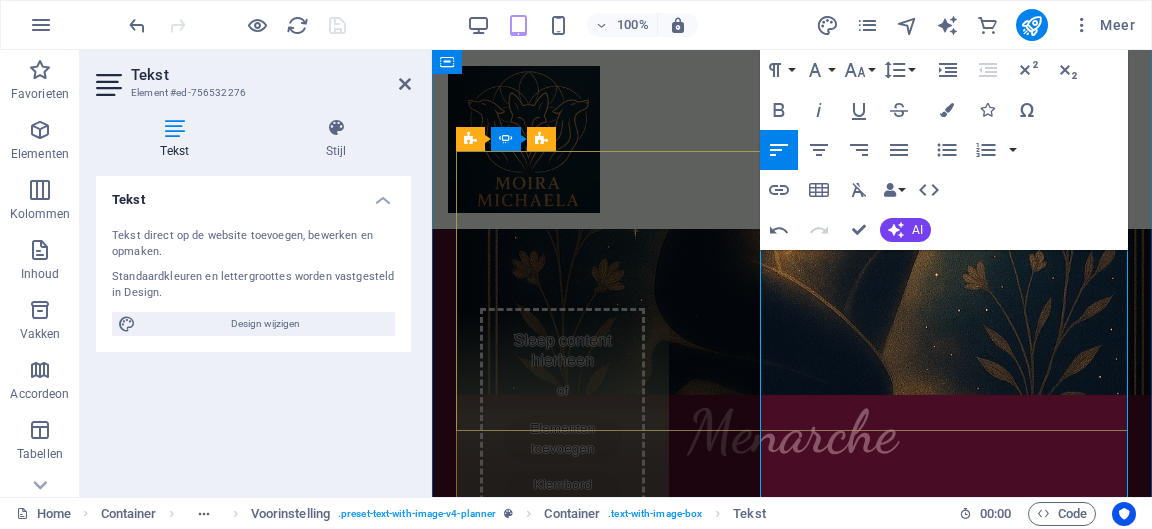 click on "terecht bij de Midwifery School Da’a Luz in Órgiva. Ik wist meteen: dit is mijn pad. Een jaar later verhuisden we naar Spanje om daar de intensieve doula-opleiding te volgen. Sindsdien is er een roeping in mij wakker geworden. Mijn werk draait helemaal om vrouwen: geboorte, initiaties, transformatie en helende rituelen." at bounding box center [126, 2282] 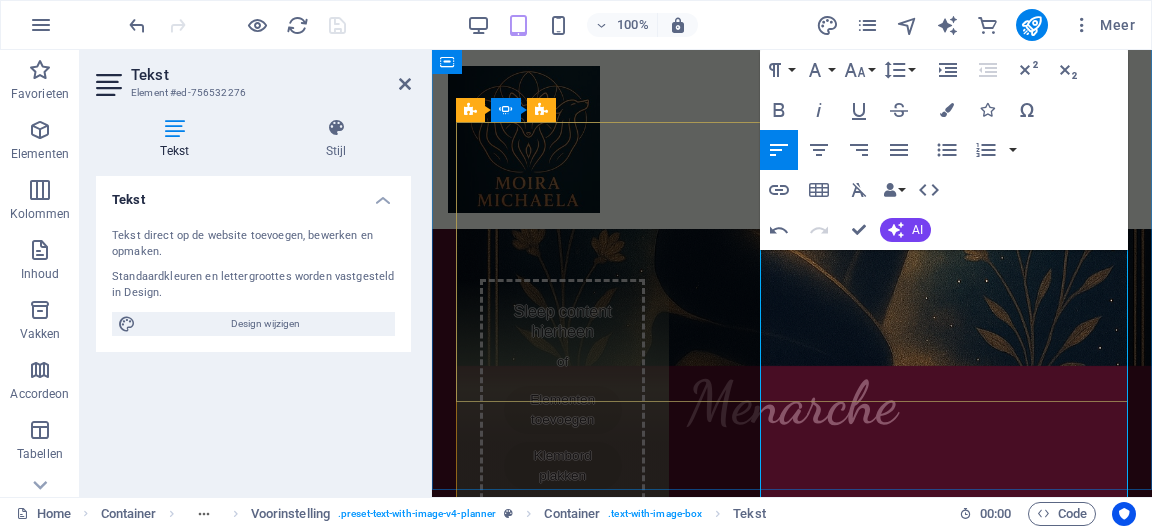 scroll, scrollTop: 2239, scrollLeft: 0, axis: vertical 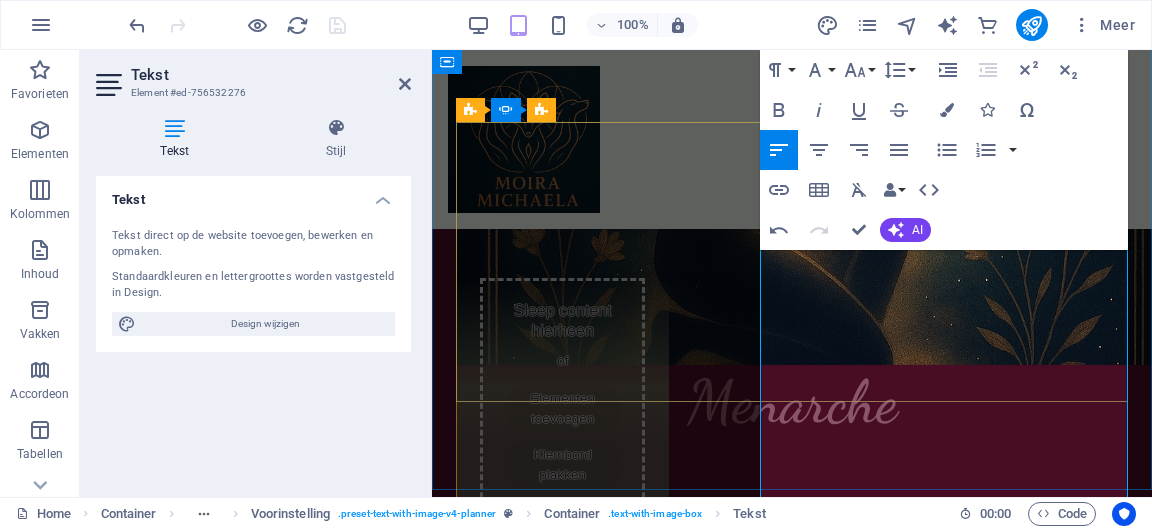 click on "terecht bij de Midwifery School Daaluz in [CITY]. Ik wist meteen: dit is mijn pad. Een jaar later verhuisden we naar [COUNTRY] om daar de intensieve doula-opleiding te volgen. Sindsdien is er een roeping in mij wakker geworden. Mijn werk draait helemaal om vrouwen: geboorte, initiaties, transformatie en helende rituelen." at bounding box center (126, 2252) 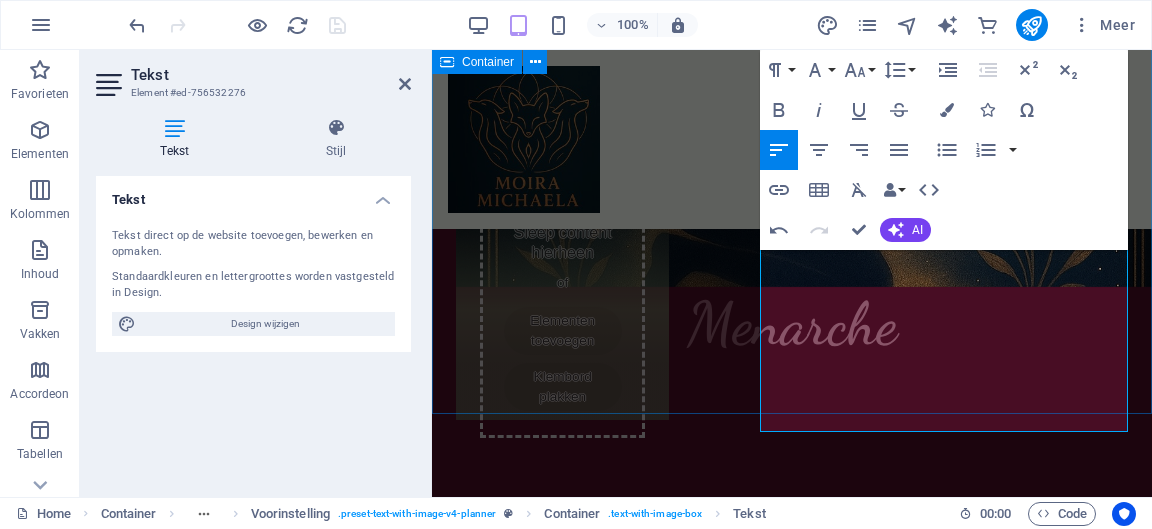 scroll, scrollTop: 2314, scrollLeft: 0, axis: vertical 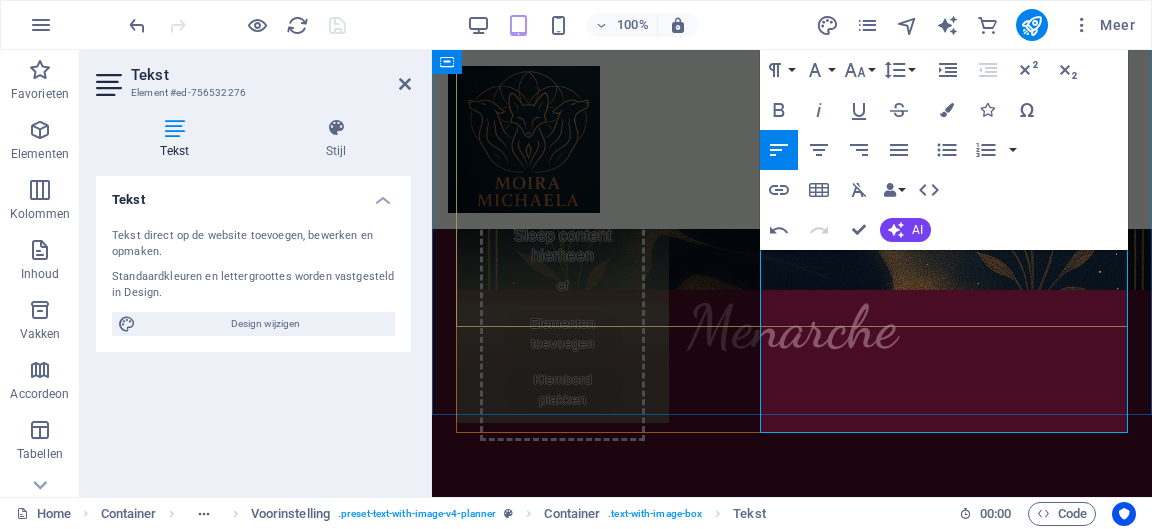 click on "terecht bij de Midwifery School Daaluz in [CITY]. Ik wist meteen: dit is mijn pad. Een jaar later verhuisden we naar [COUNTRY] om daar de intensieve doula-opleiding te volgen. Sindsdien is er een roeping in mij wakker geworden. Mijn werk draait helemaal om vrouwen: geboorte, initiaties, transformatie en helende rituelen." at bounding box center [126, 2177] 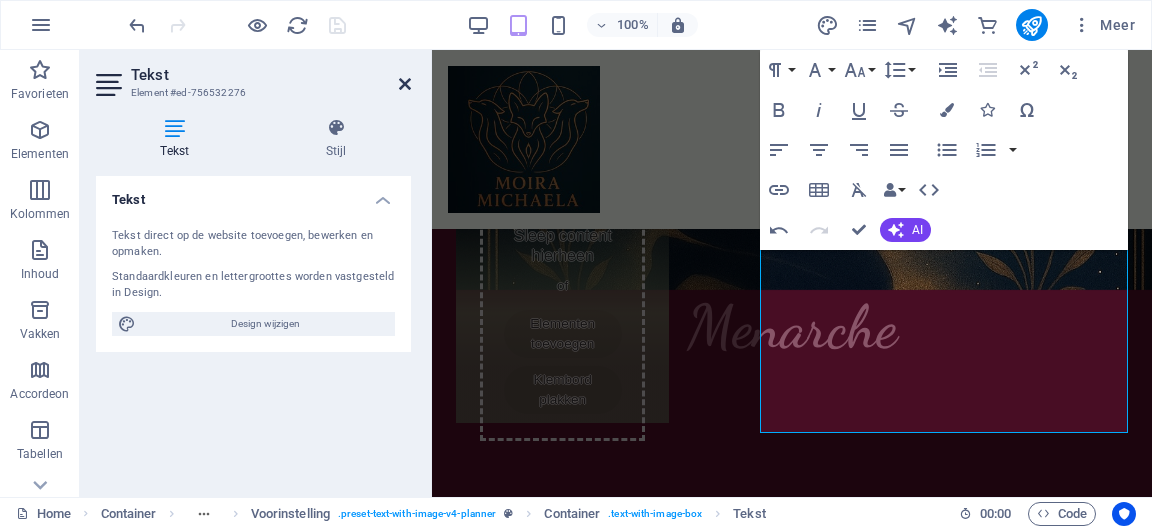 click at bounding box center (405, 84) 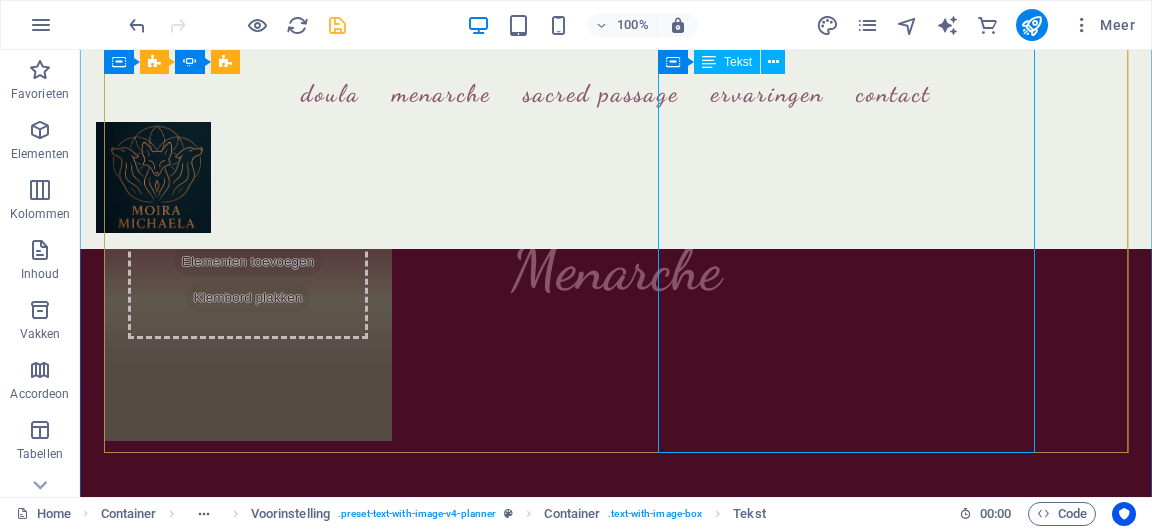 scroll, scrollTop: 2728, scrollLeft: 0, axis: vertical 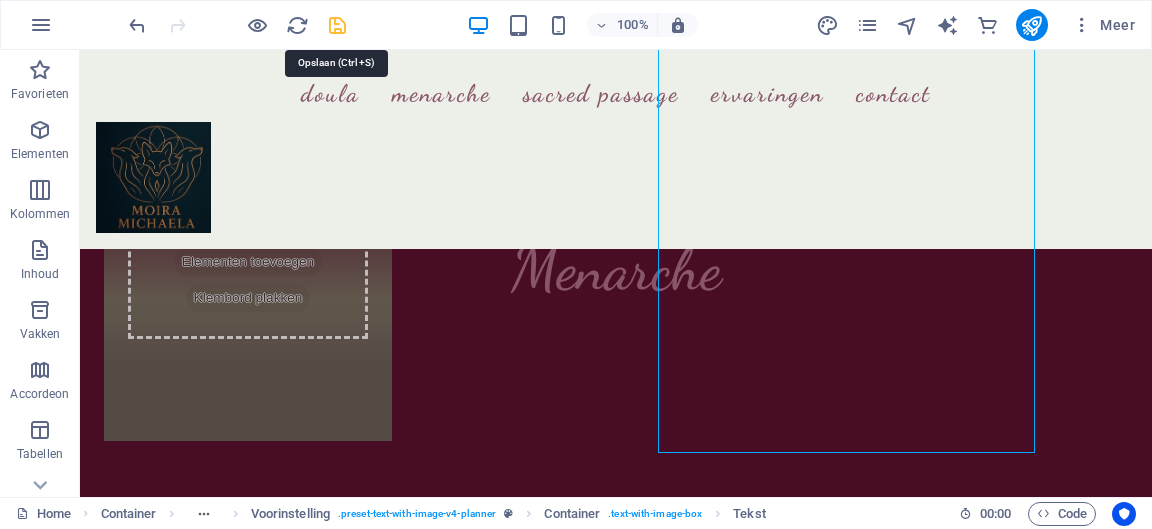 click at bounding box center [337, 25] 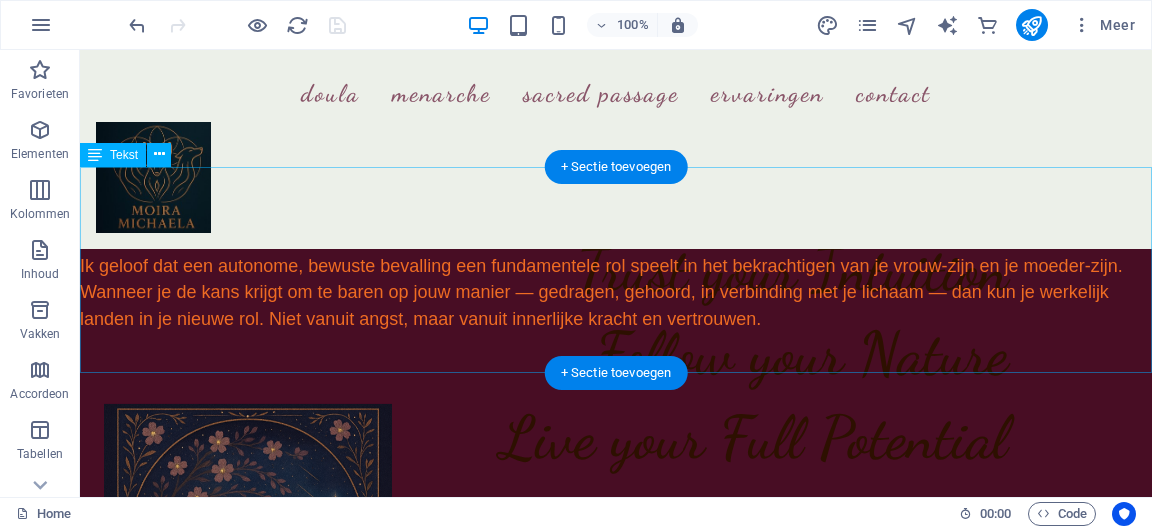 scroll, scrollTop: 1161, scrollLeft: 0, axis: vertical 